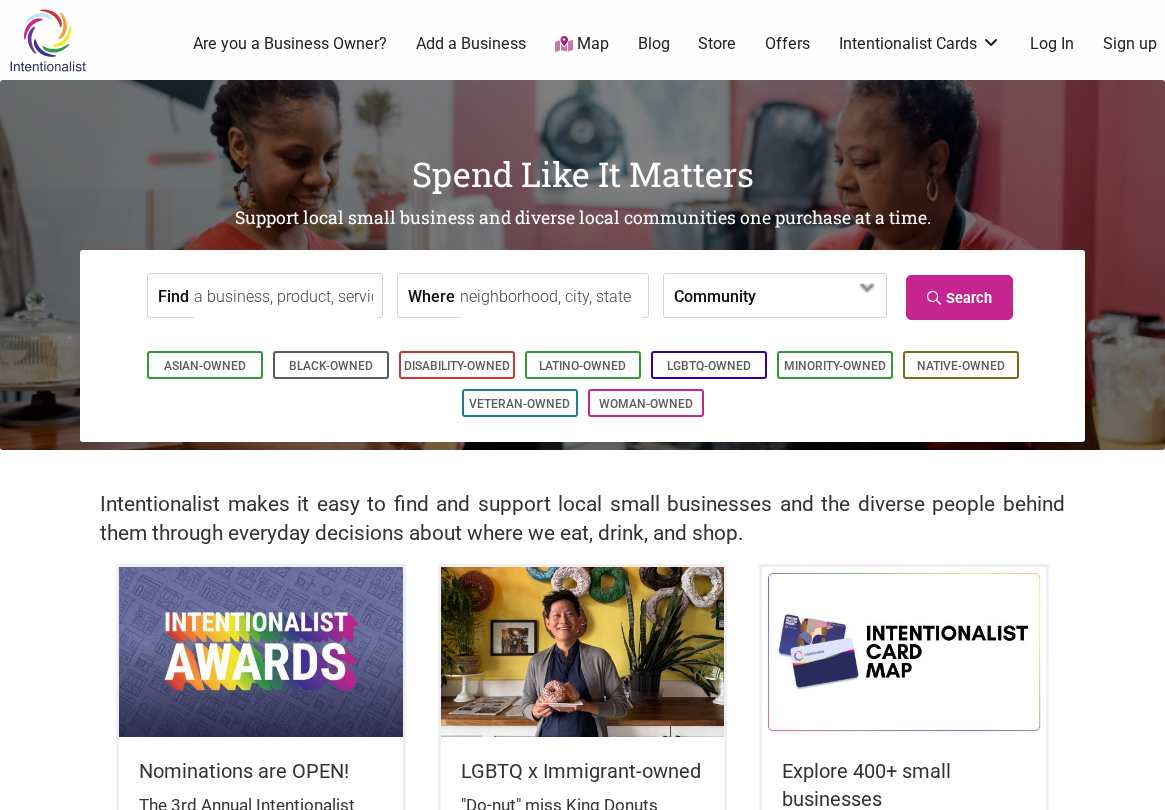 scroll, scrollTop: 0, scrollLeft: 0, axis: both 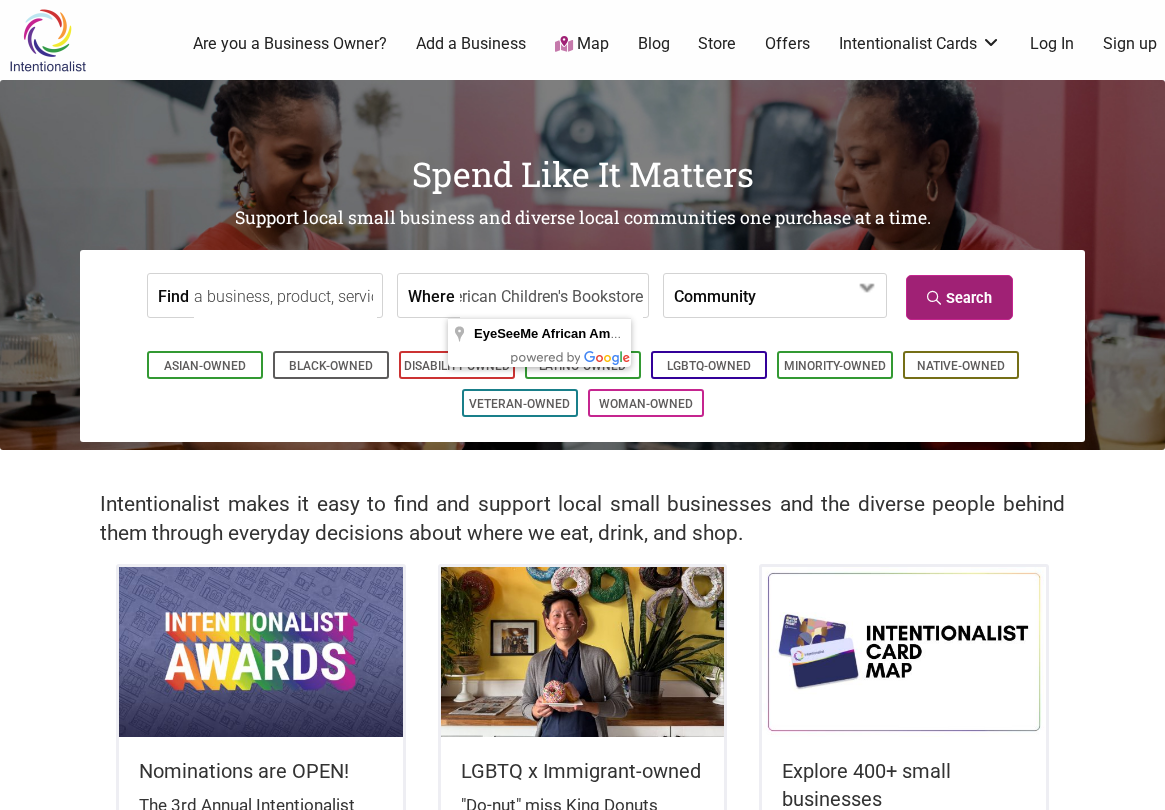 type on "EyeSeeMe African American Children's Bookstore" 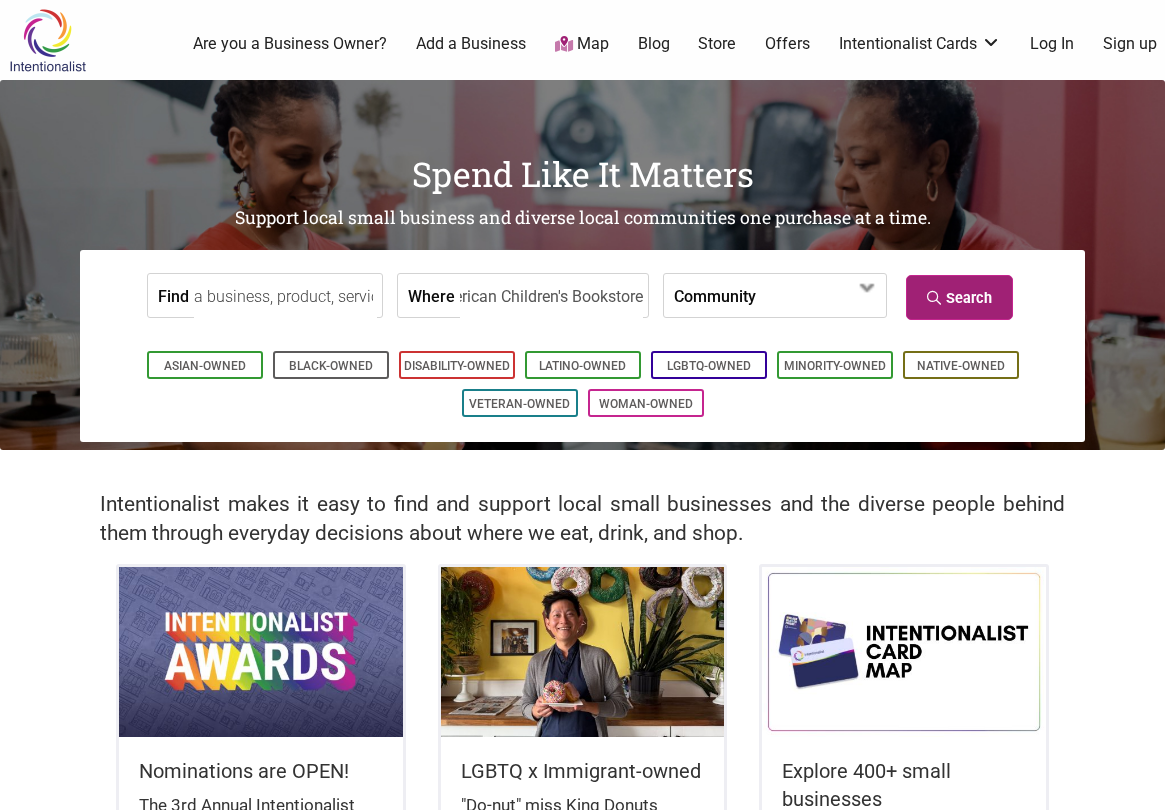 scroll, scrollTop: 0, scrollLeft: 0, axis: both 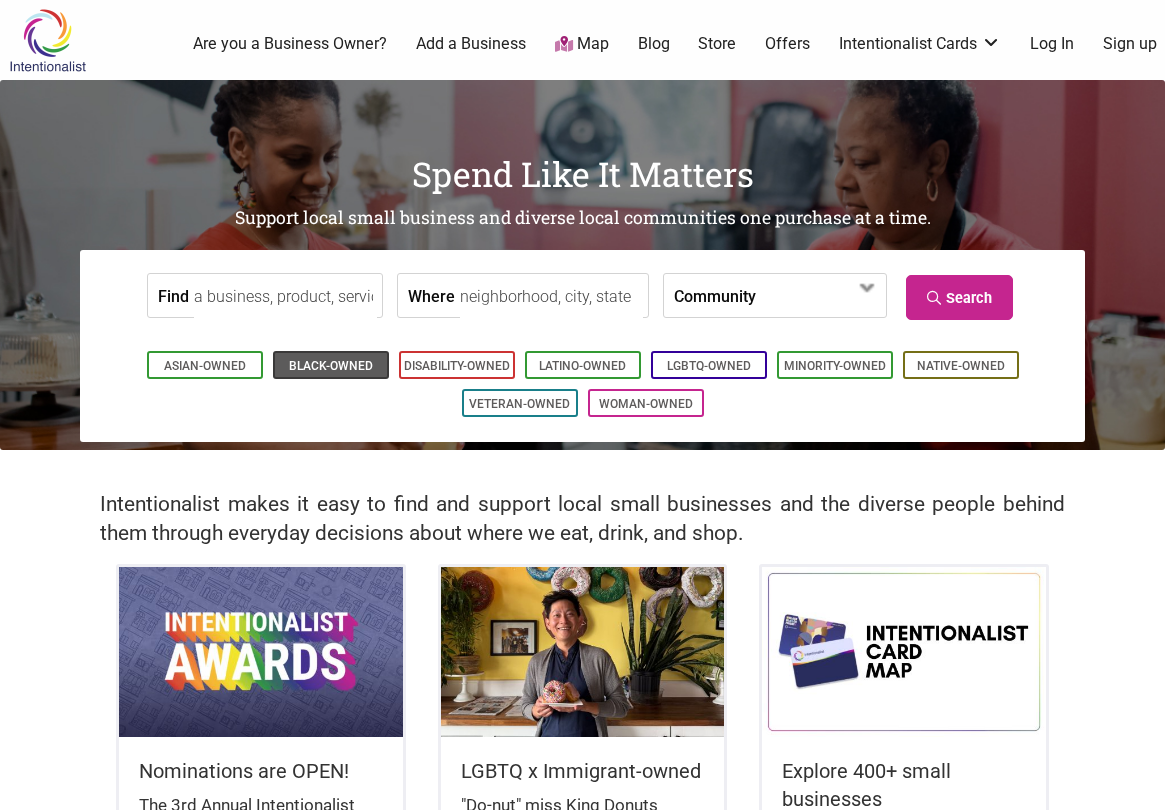 click on "Black-Owned" at bounding box center [331, 366] 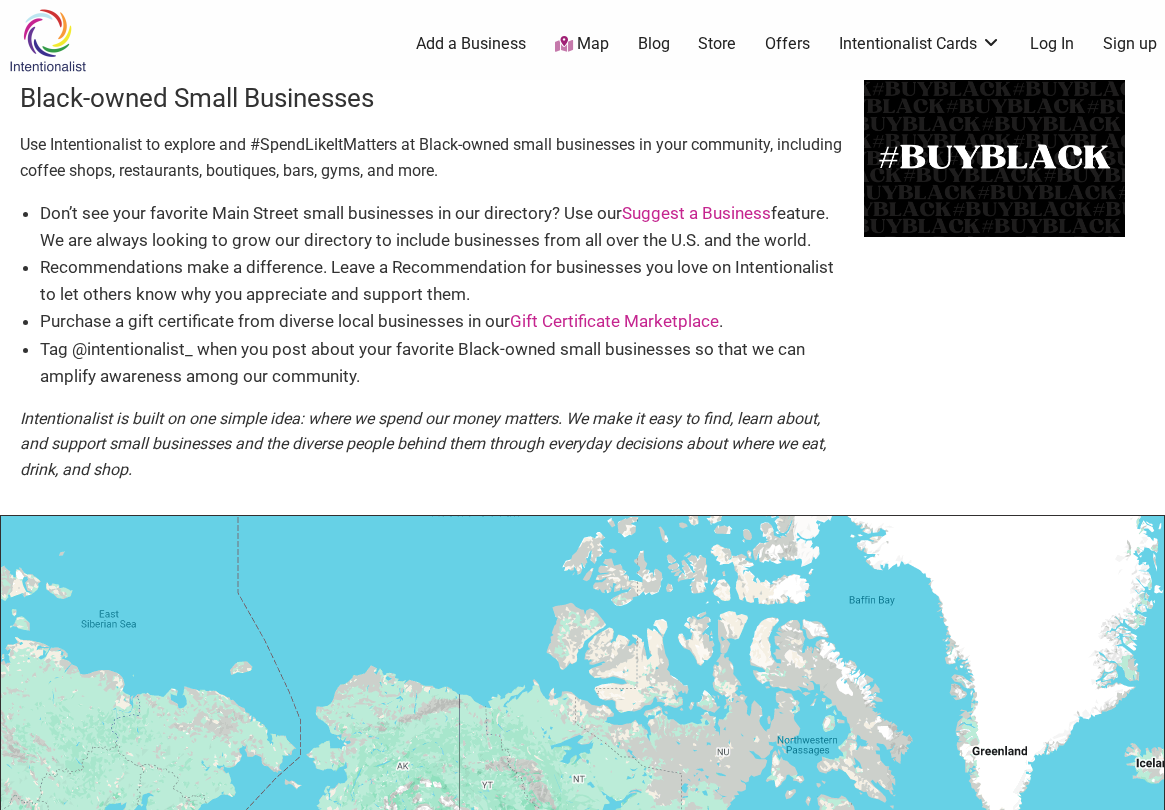 scroll, scrollTop: 500, scrollLeft: 0, axis: vertical 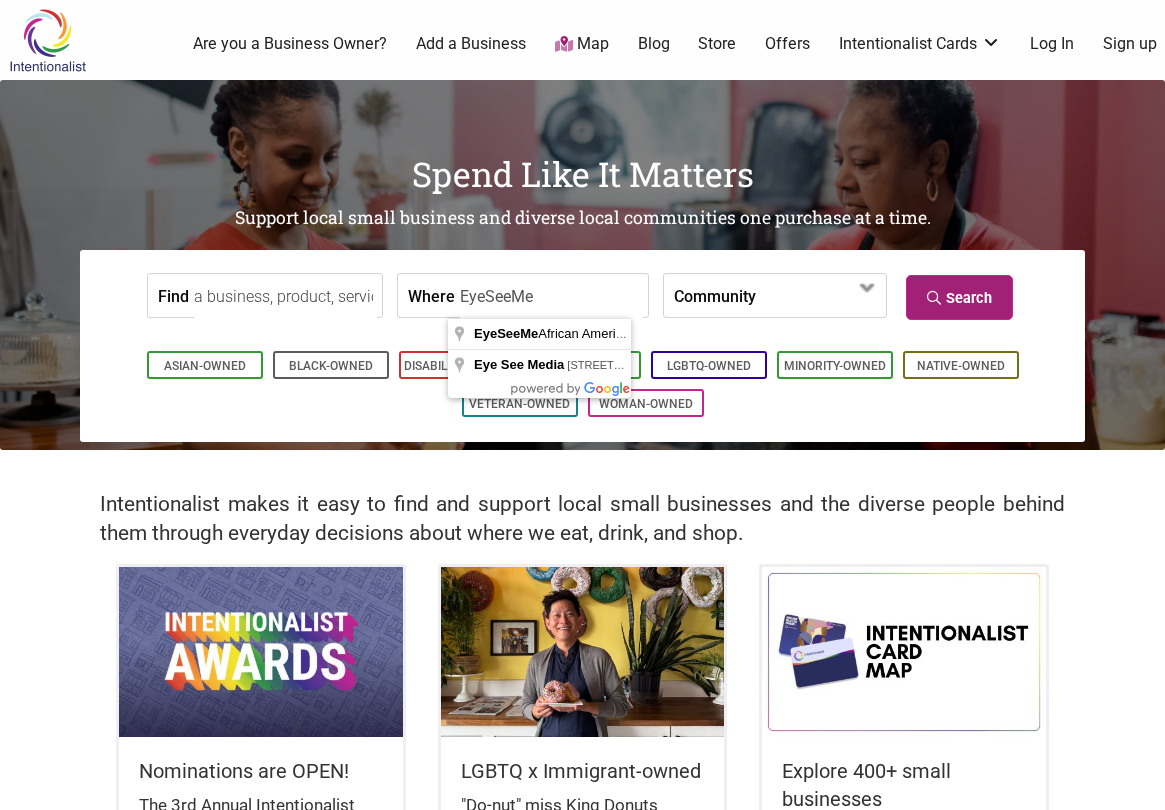 type on "EyeSeeMe" 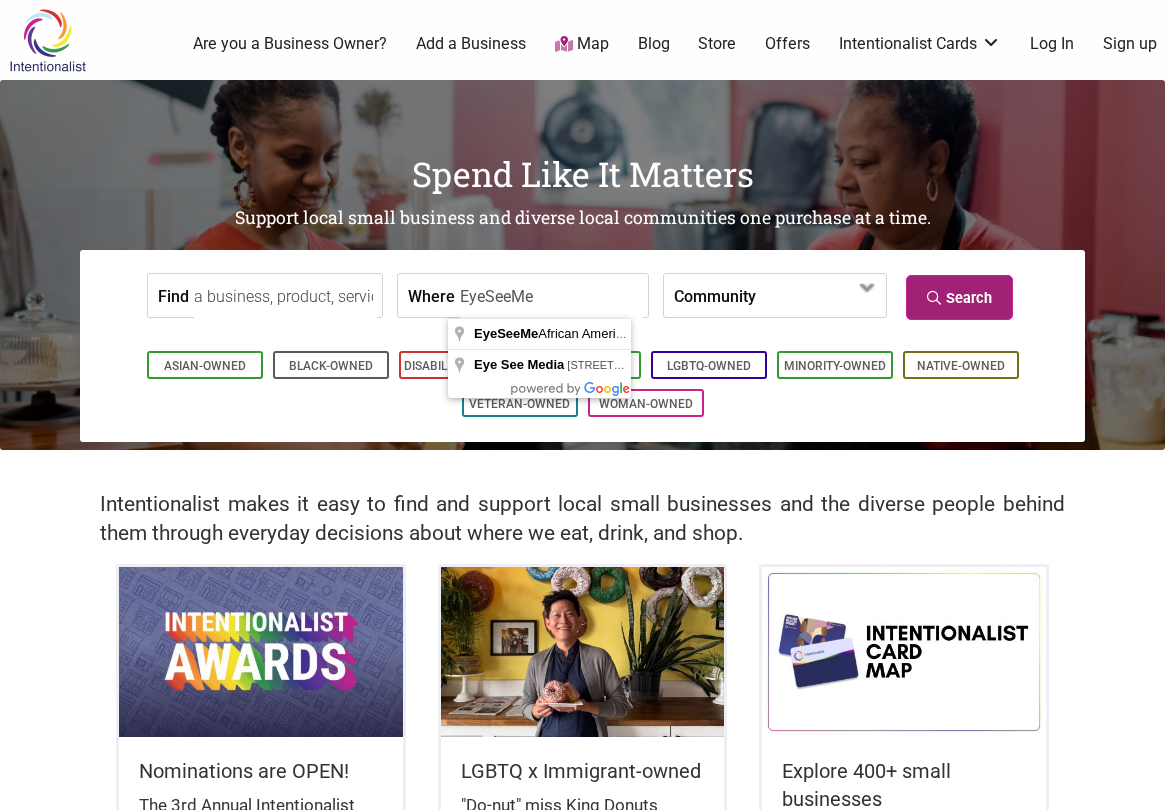 click on "Search" at bounding box center [959, 297] 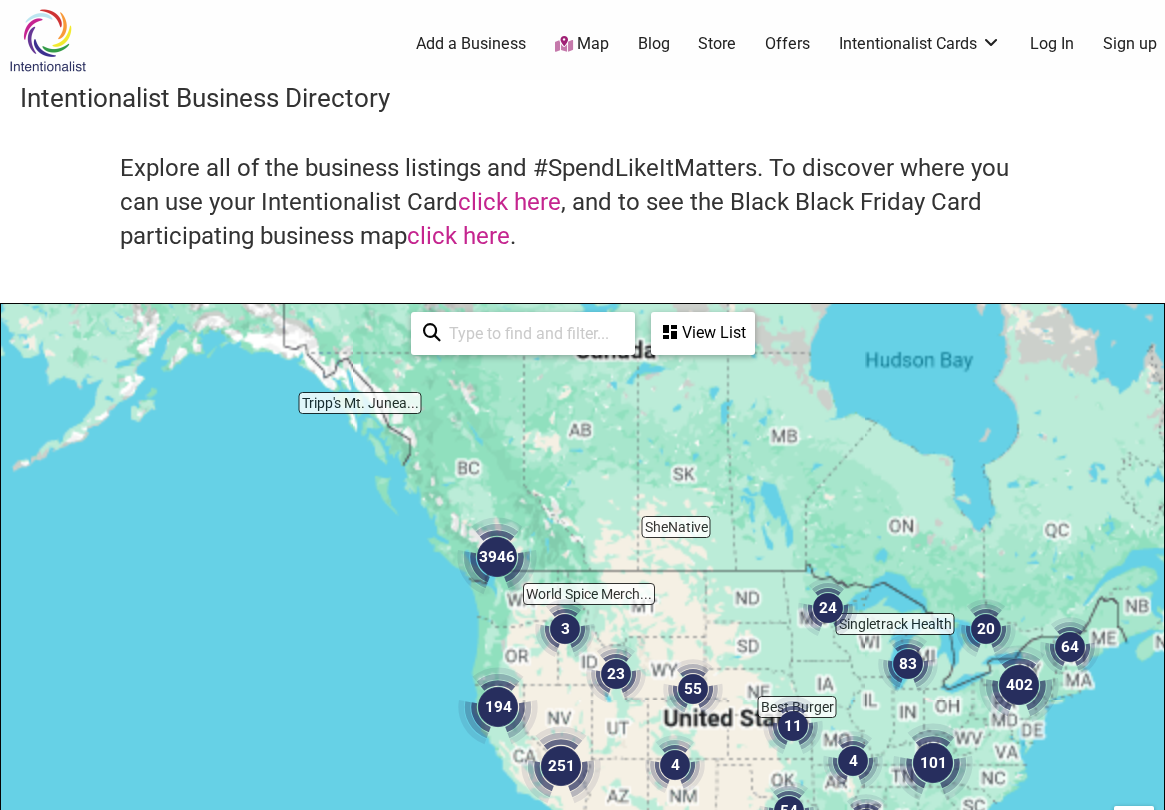 scroll, scrollTop: 500, scrollLeft: 0, axis: vertical 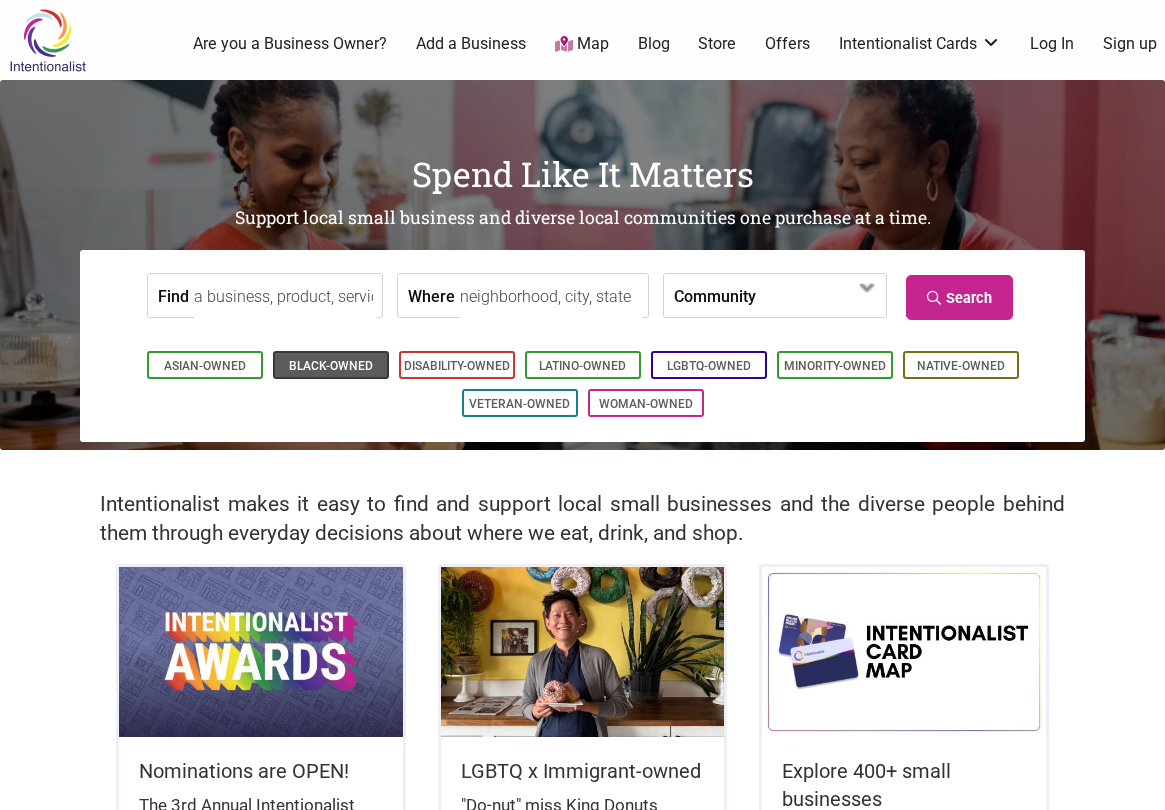 click on "Black-Owned" at bounding box center (331, 366) 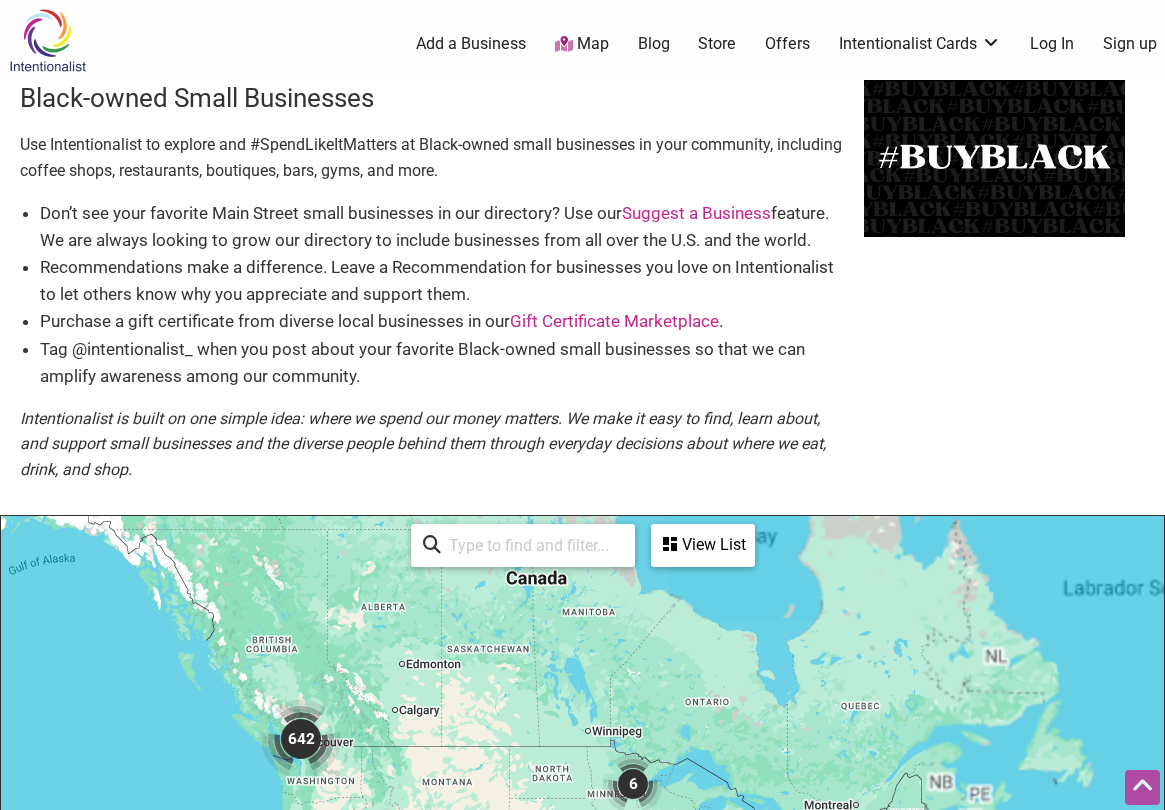 scroll, scrollTop: 500, scrollLeft: 0, axis: vertical 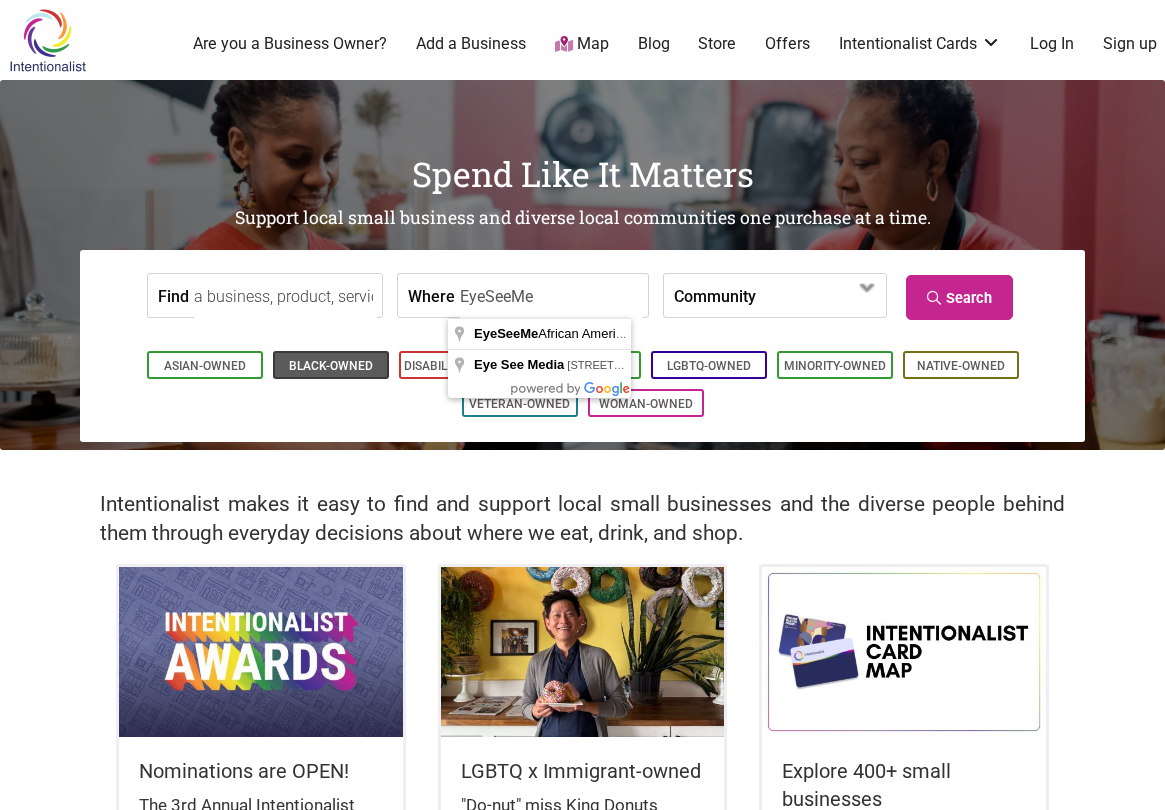 type on "EyeSeeMe" 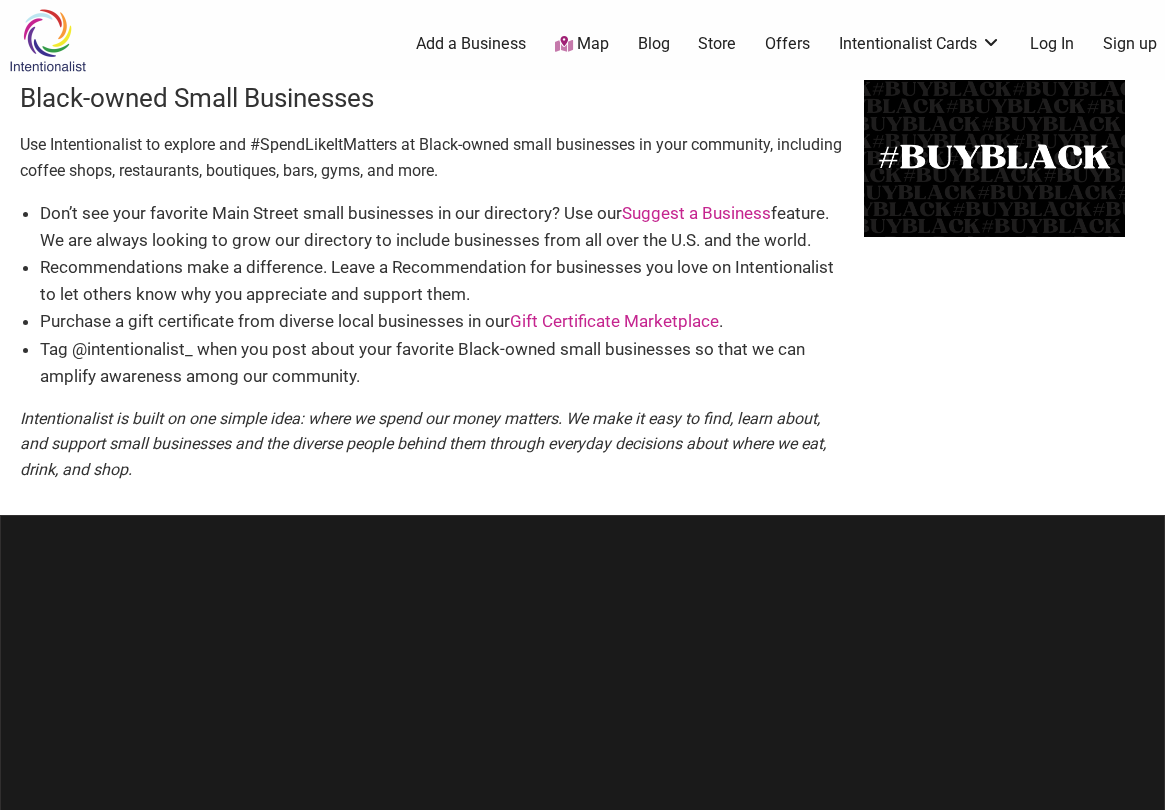 scroll, scrollTop: 0, scrollLeft: 0, axis: both 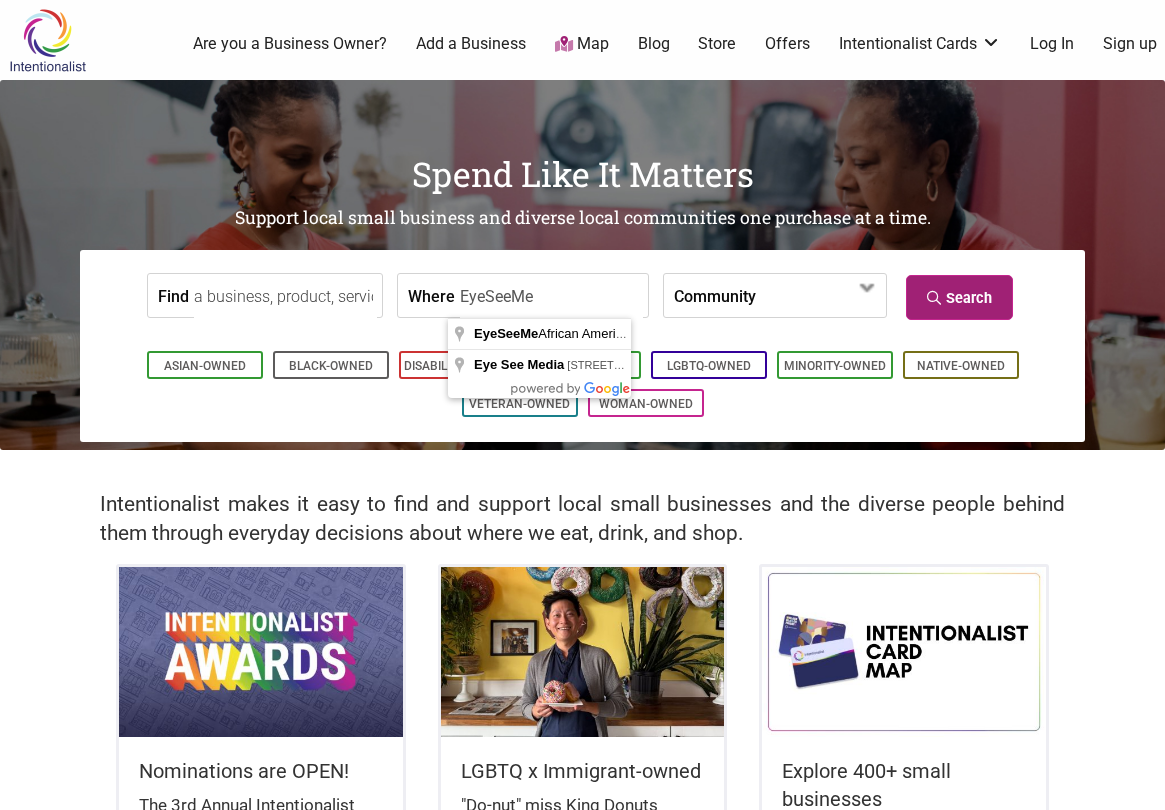 type on "EyeSeeMe" 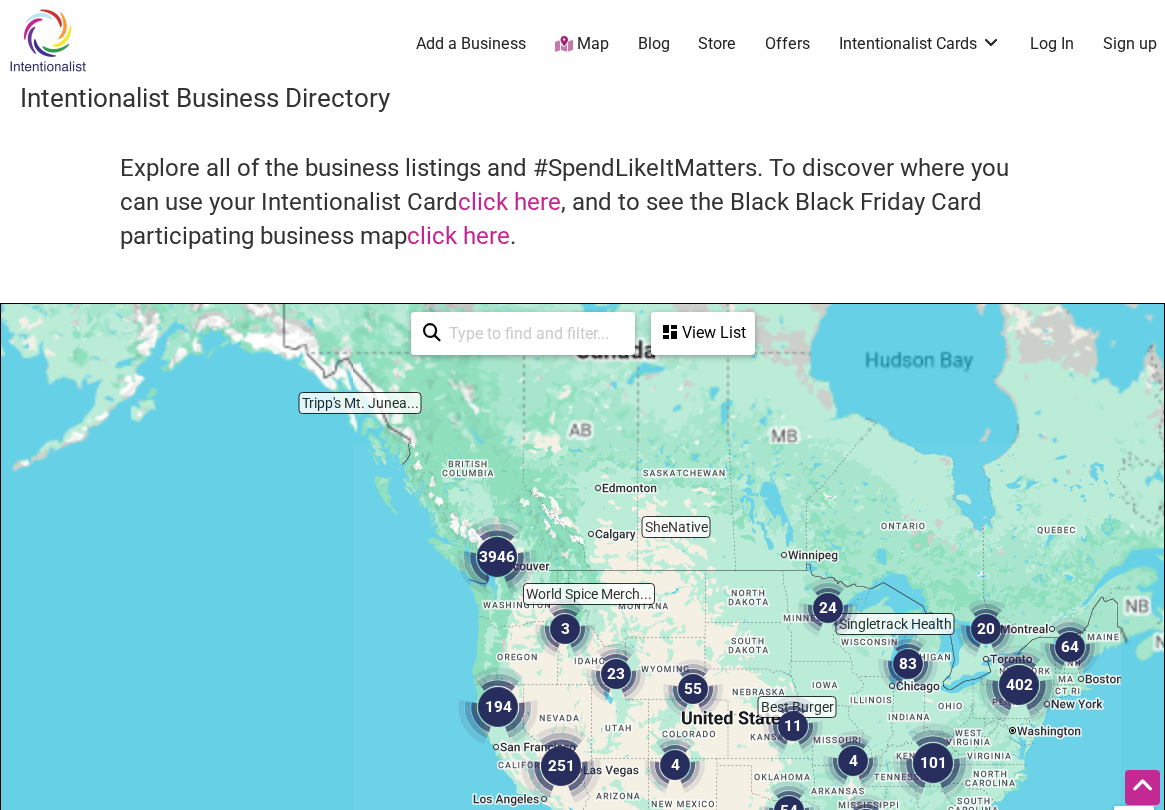 scroll, scrollTop: 500, scrollLeft: 0, axis: vertical 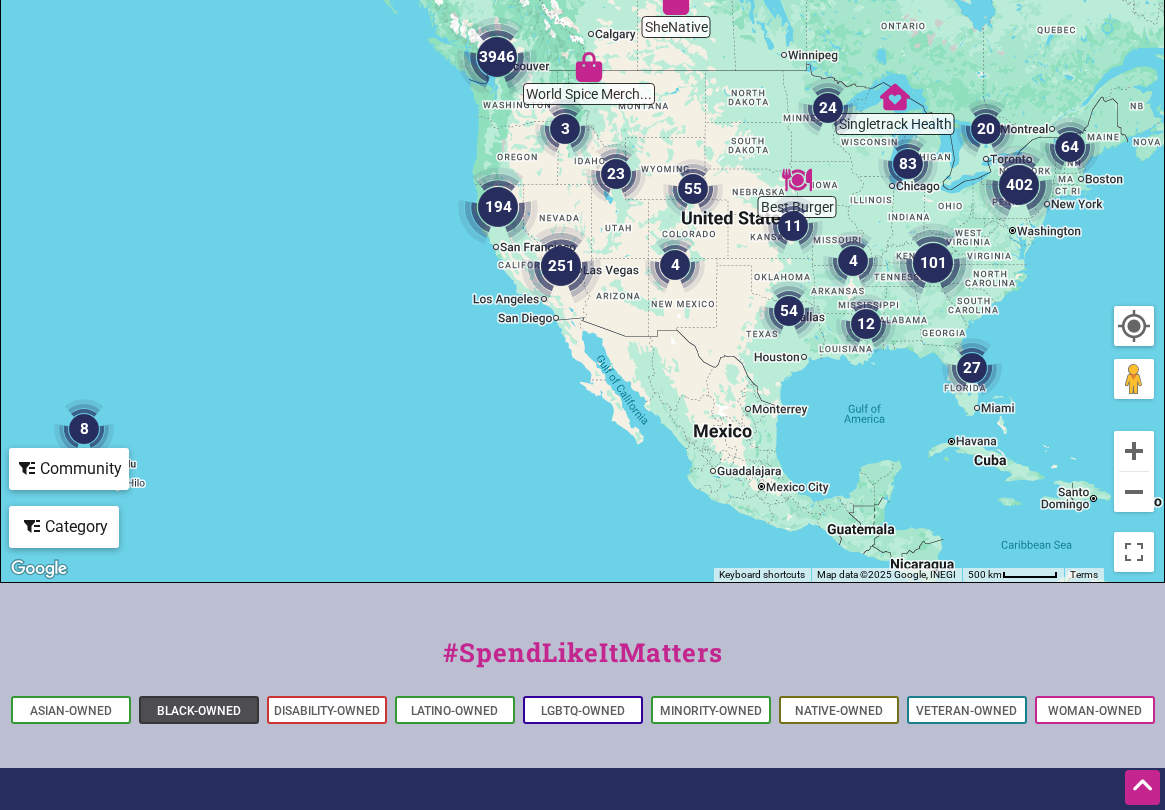 click on "Black-Owned" at bounding box center (199, 711) 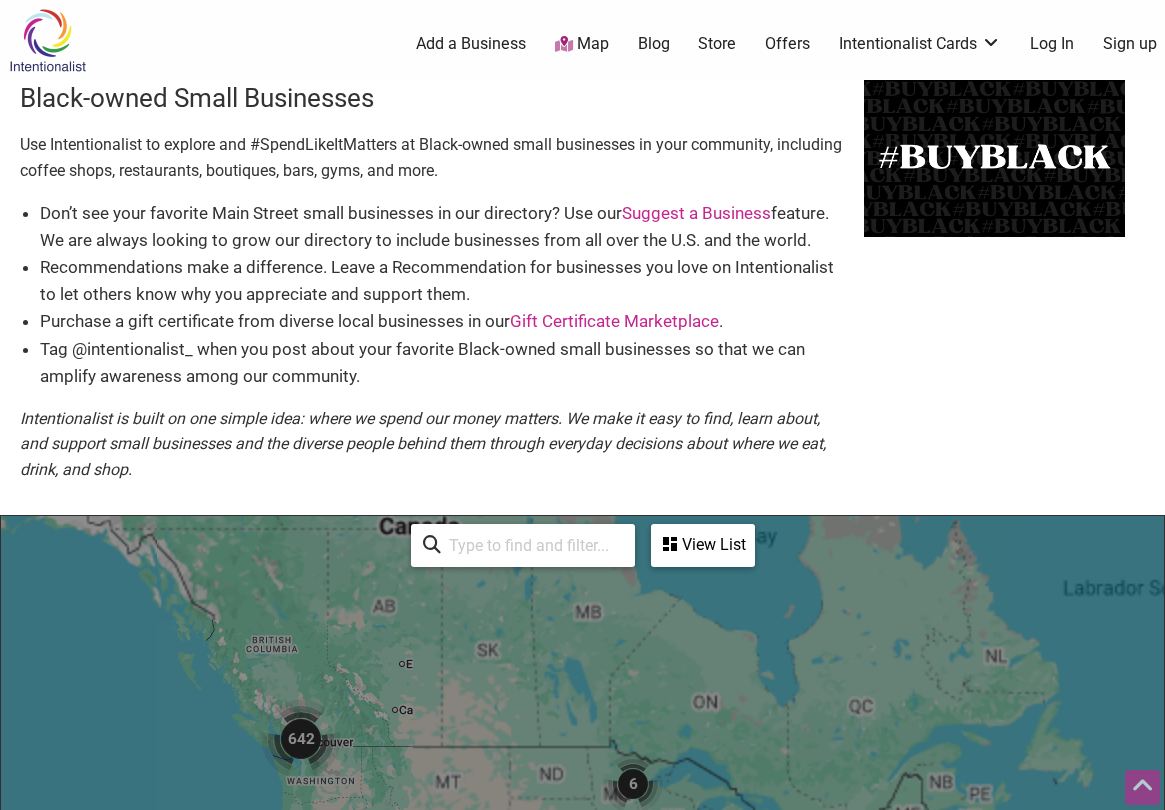 scroll, scrollTop: 500, scrollLeft: 0, axis: vertical 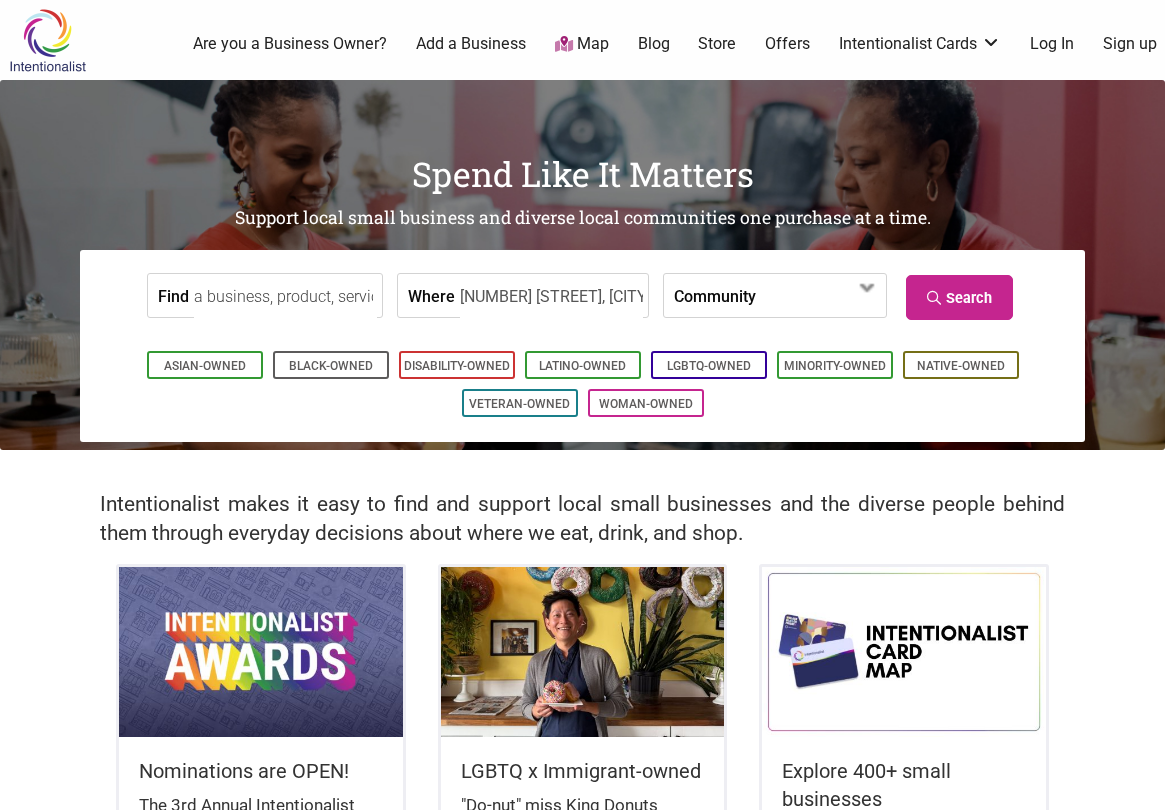 type on "[NUMBER] [STREET], [CITY], [STATE] [POSTAL_CODE], [COUNTRY]" 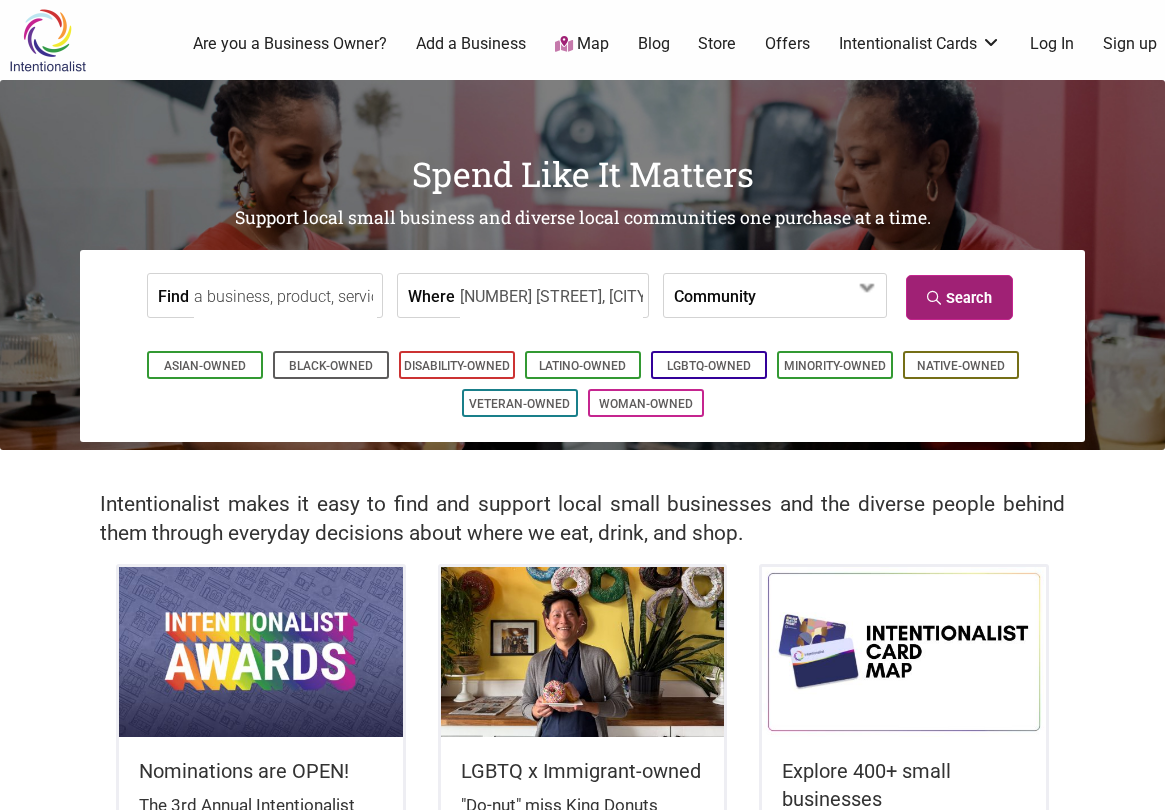 click on "Search" at bounding box center [959, 297] 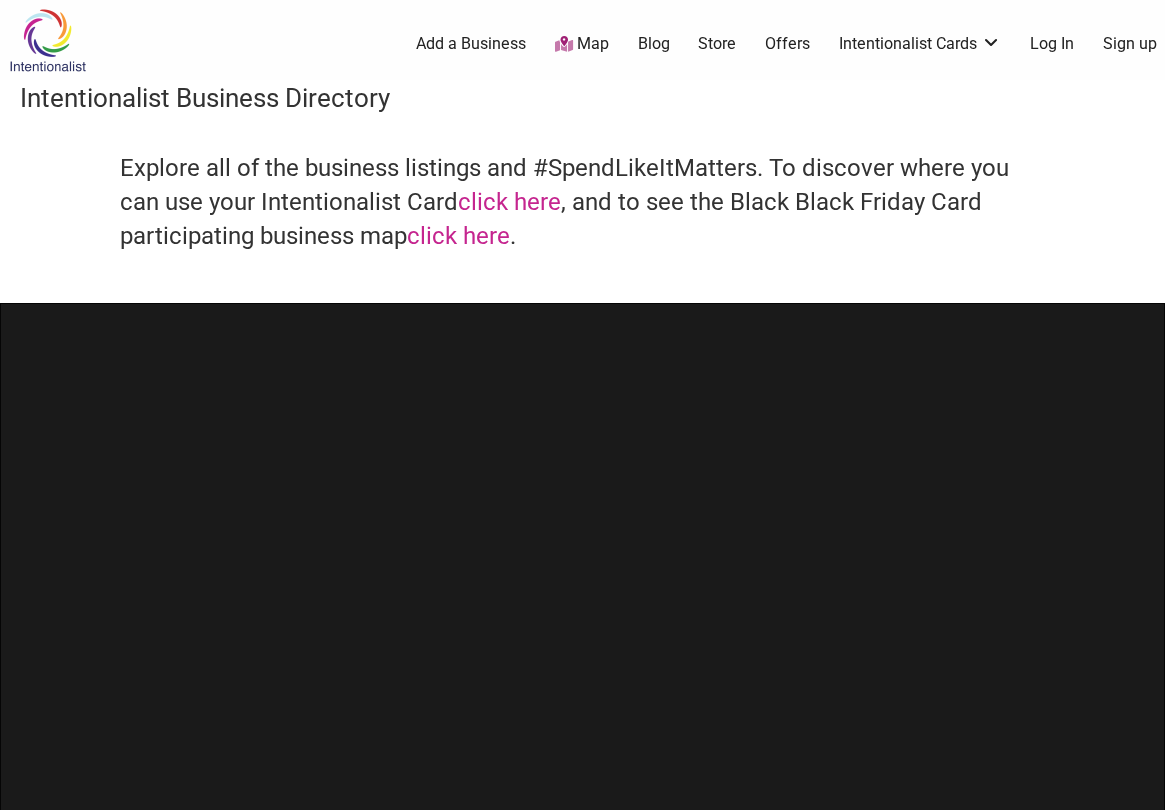scroll, scrollTop: 0, scrollLeft: 0, axis: both 